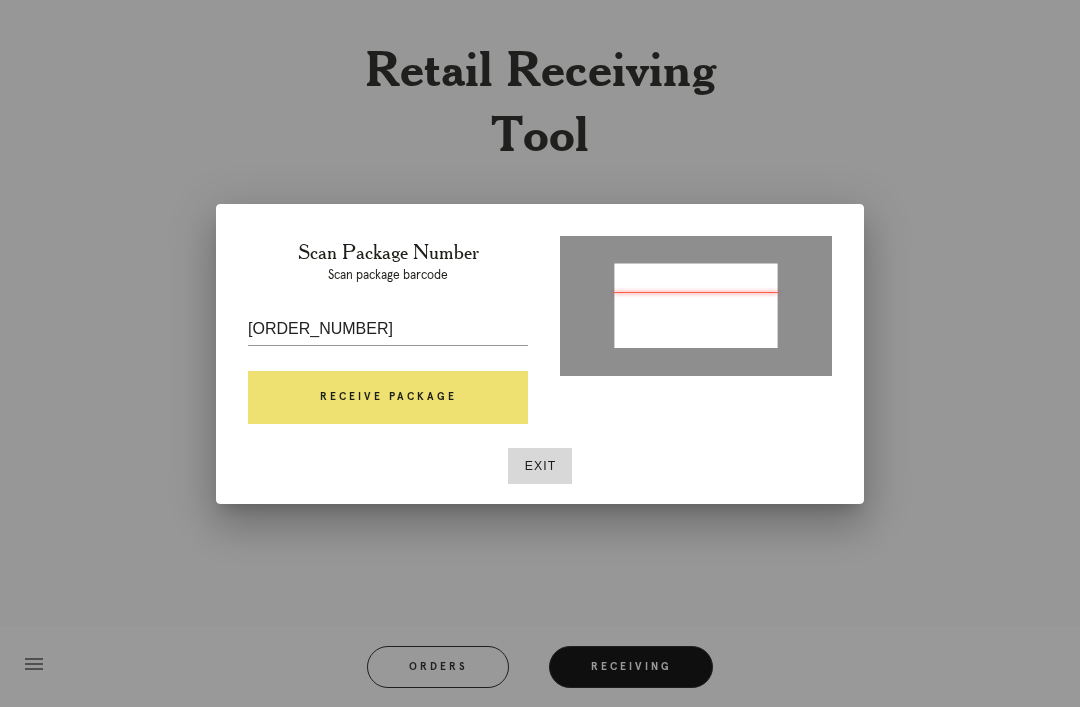scroll, scrollTop: 64, scrollLeft: 0, axis: vertical 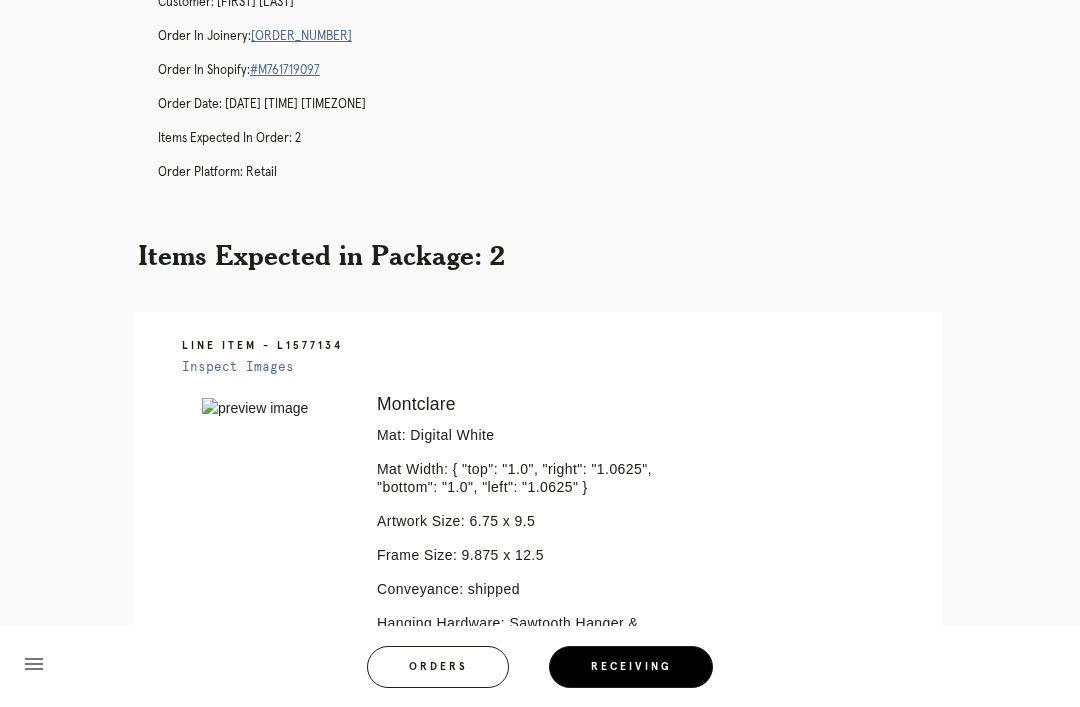 click on "R061690279" at bounding box center (301, 36) 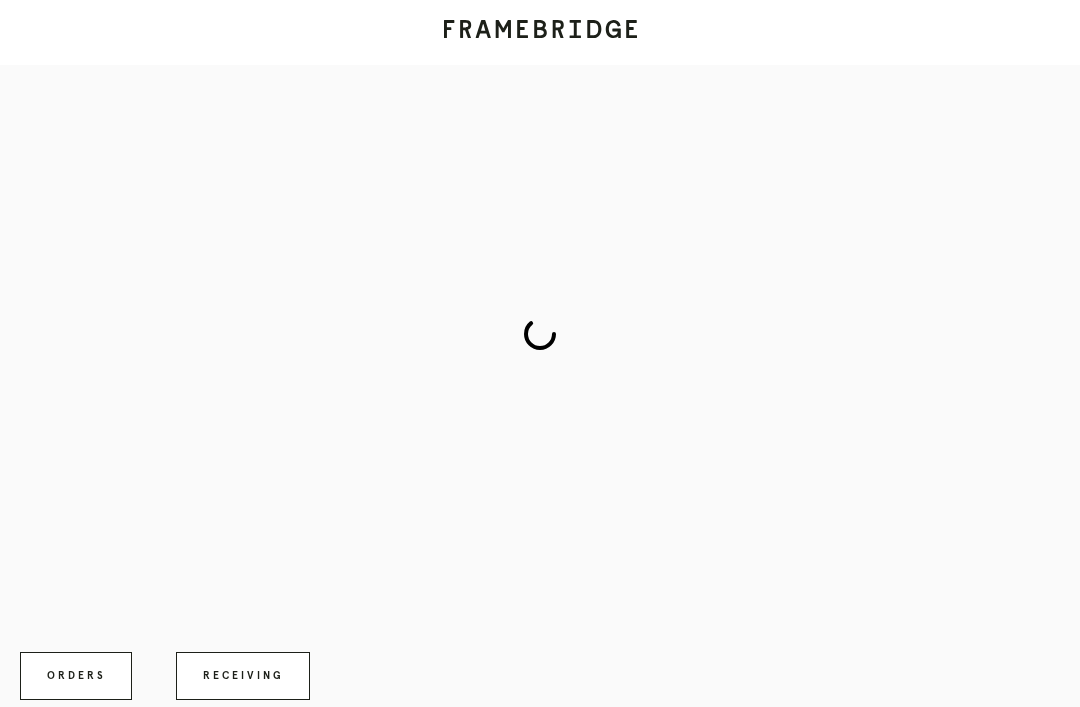 scroll, scrollTop: 0, scrollLeft: 0, axis: both 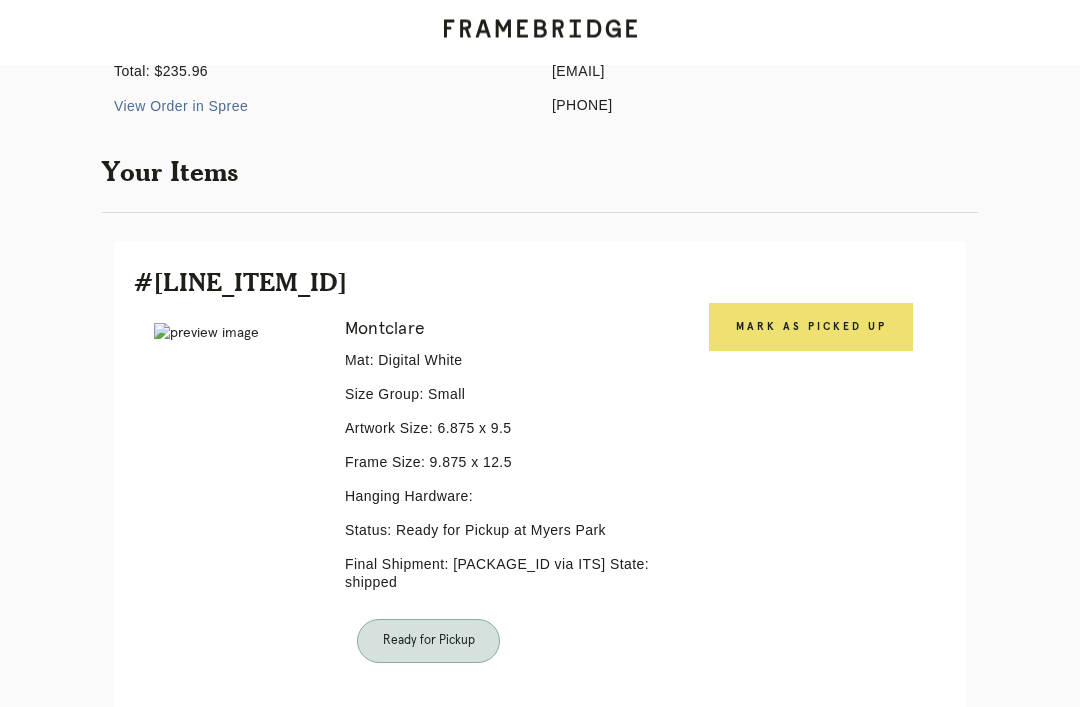 click on "Mark as Picked Up" at bounding box center (811, 328) 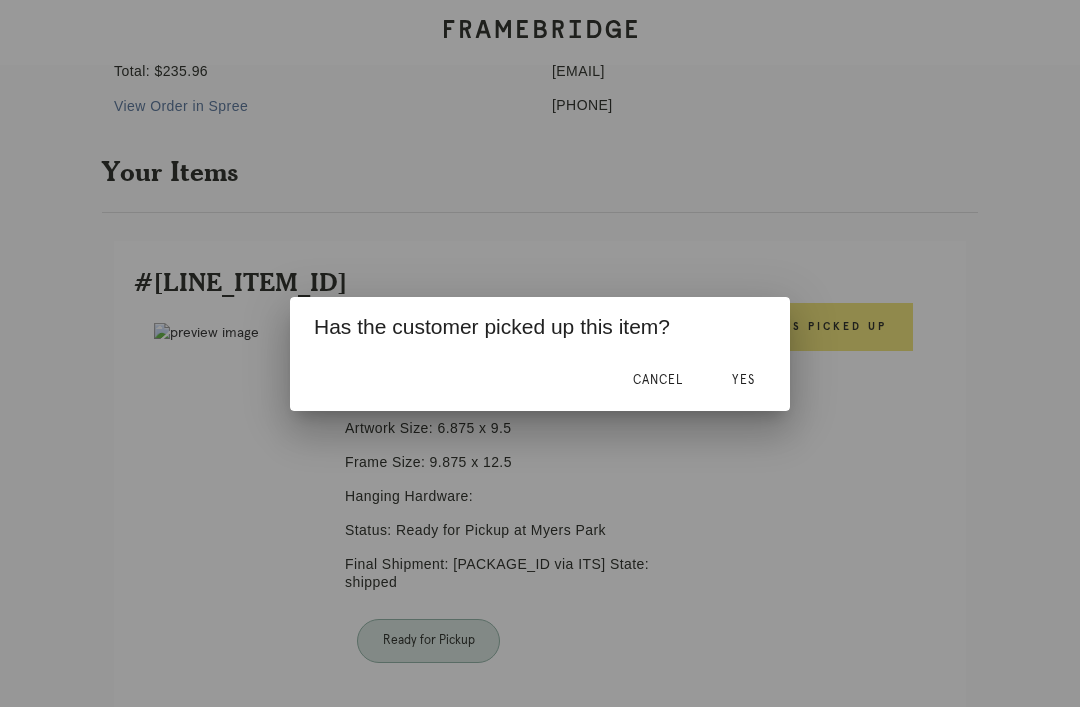 click on "Yes" at bounding box center [658, 380] 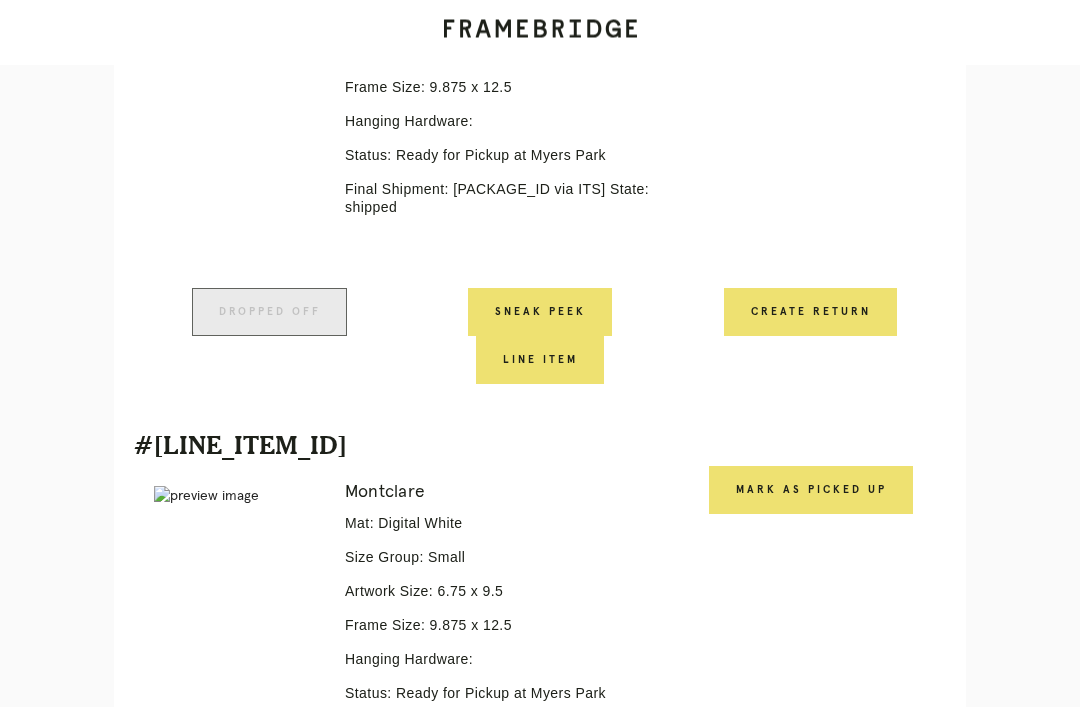 scroll, scrollTop: 742, scrollLeft: 0, axis: vertical 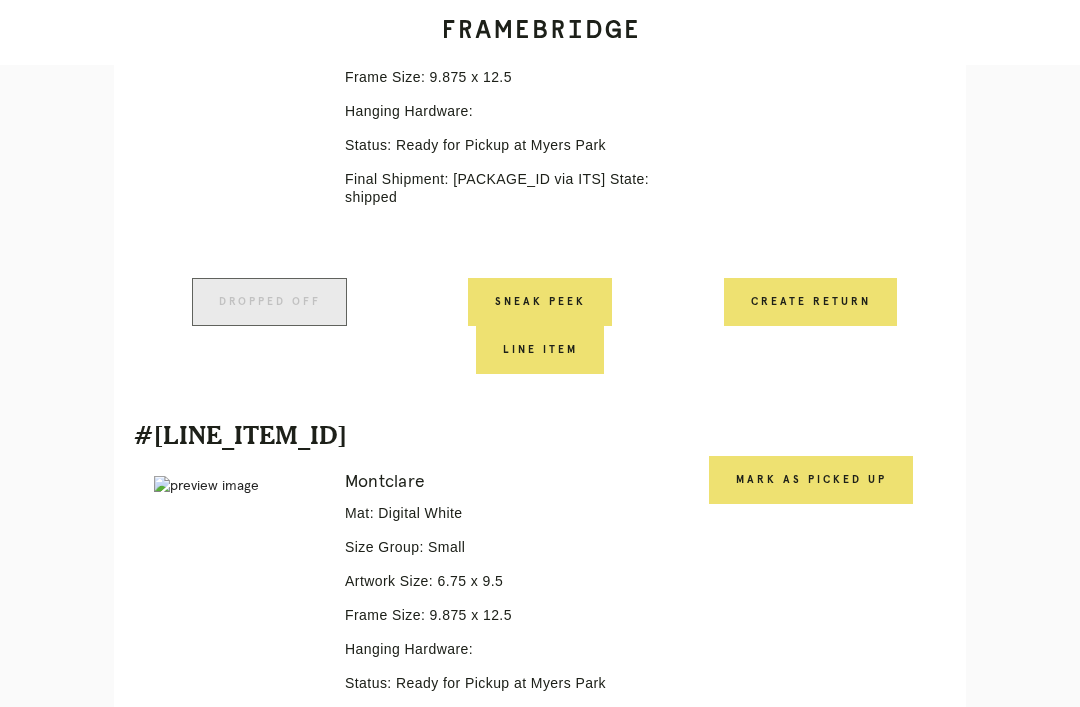 click on "Mark as Picked Up" at bounding box center (540, 302) 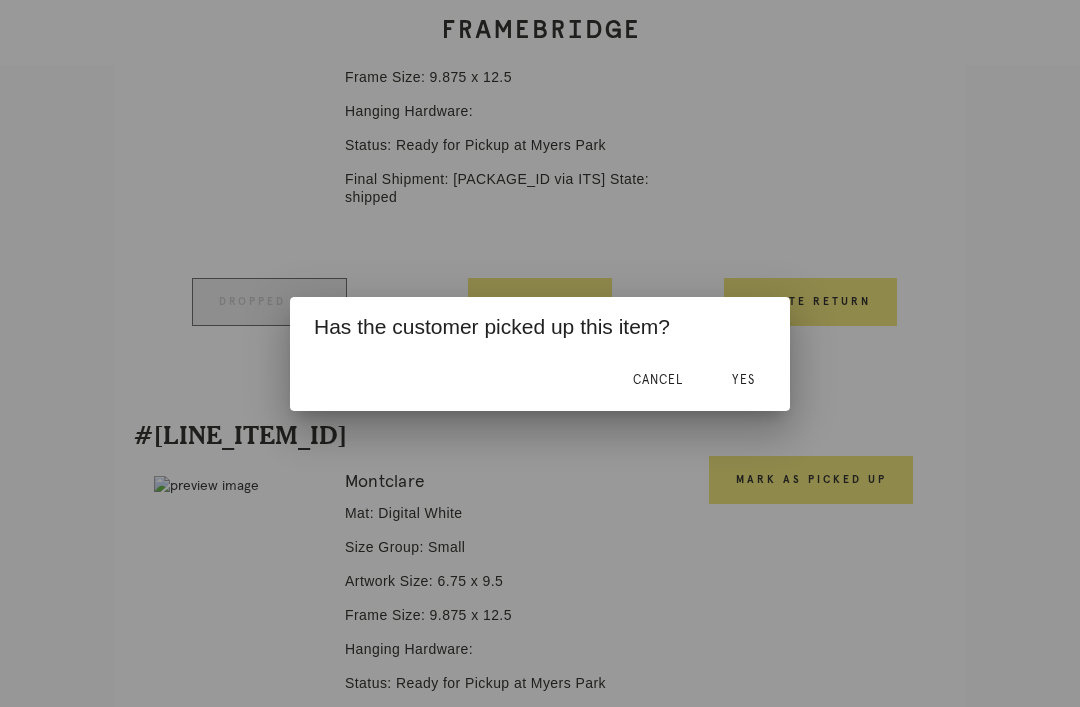 click on "Yes" at bounding box center [658, 380] 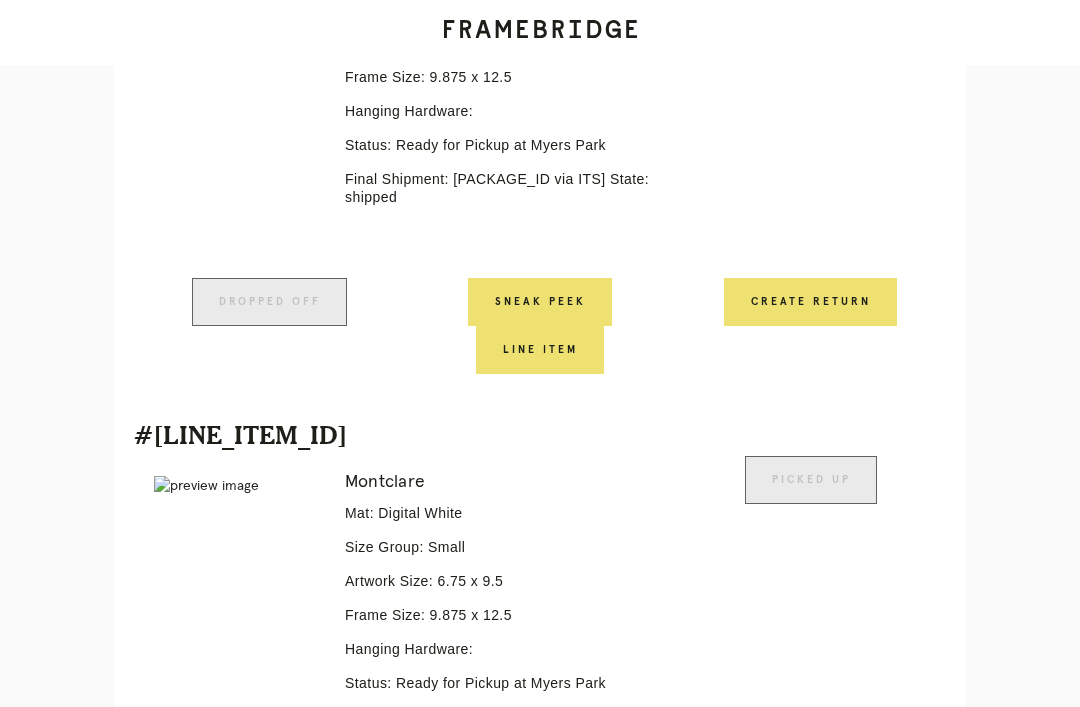 click on "Receiving" at bounding box center [243, 1000] 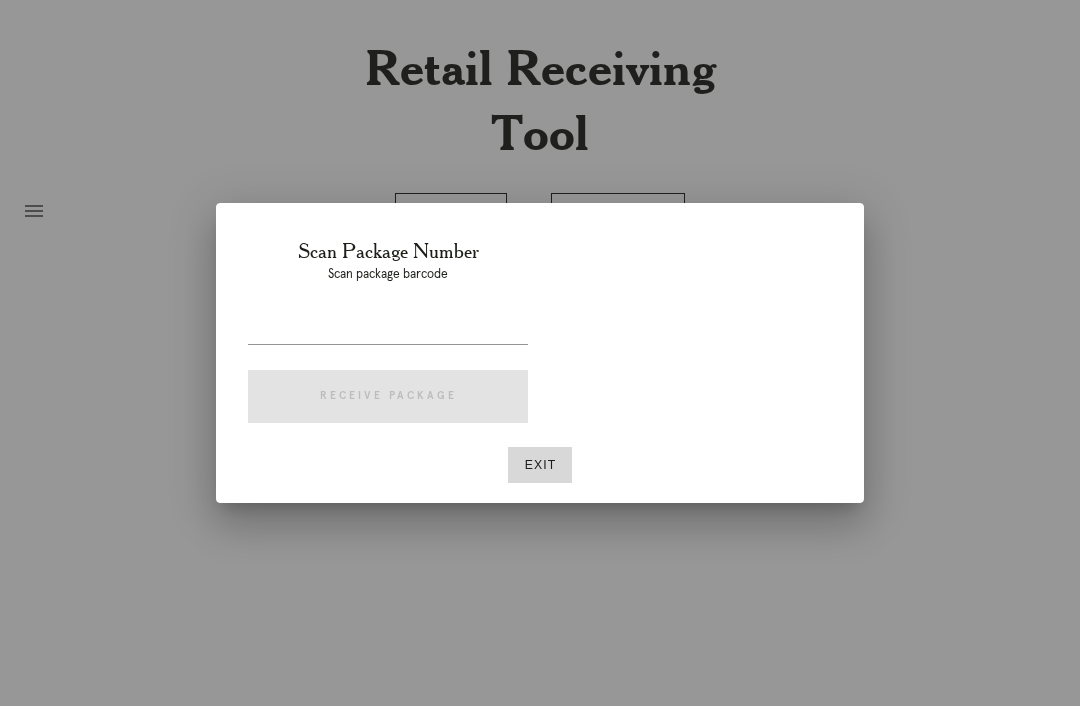 scroll, scrollTop: 64, scrollLeft: 0, axis: vertical 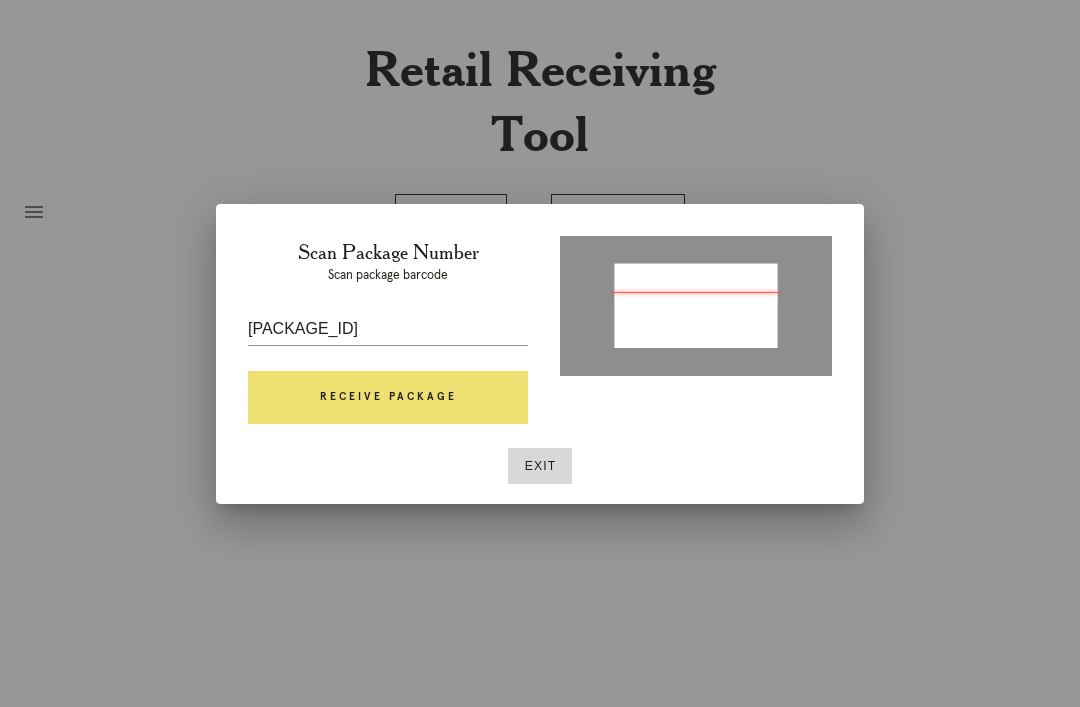 click on "Receive Package" at bounding box center (388, 398) 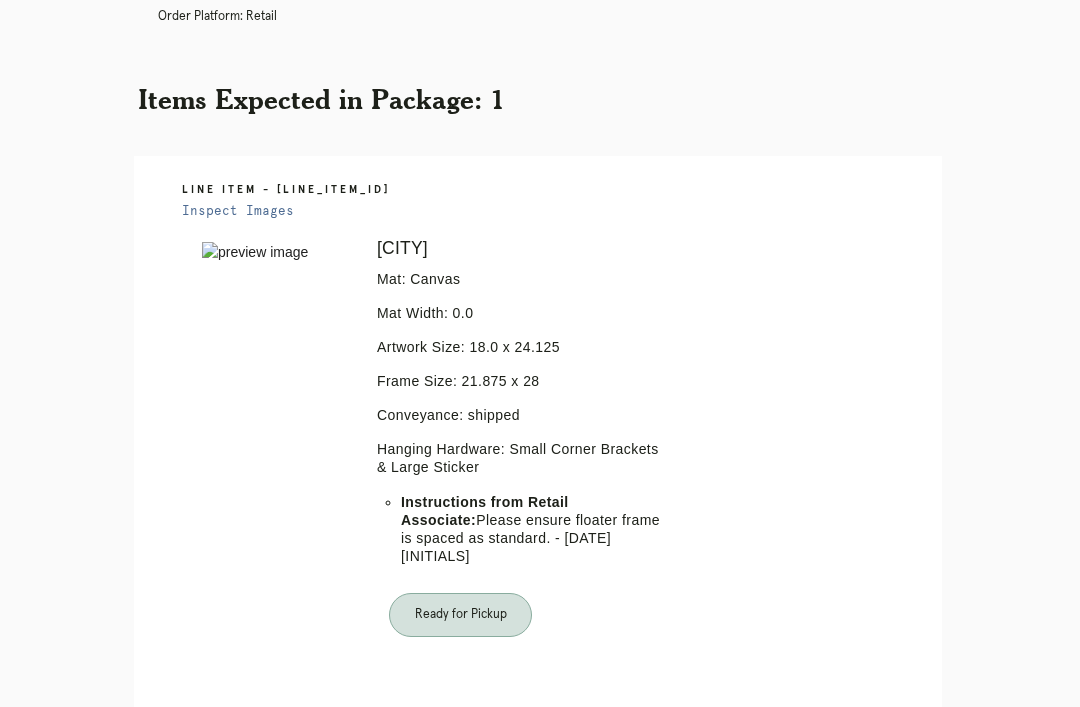scroll, scrollTop: 143, scrollLeft: 0, axis: vertical 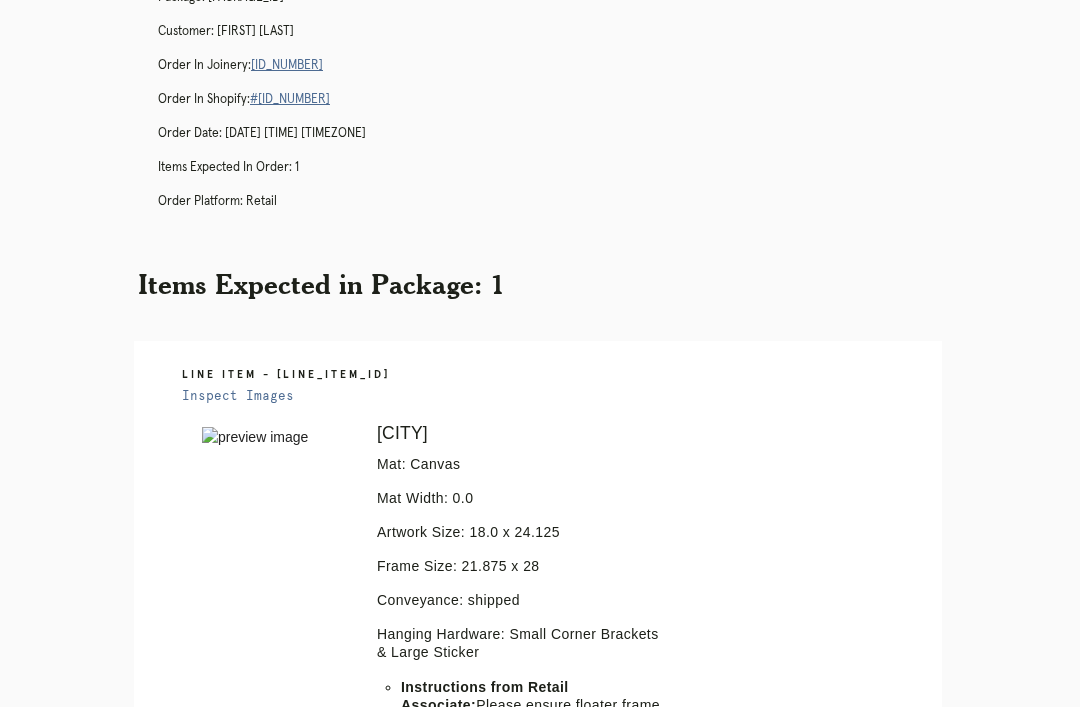 click on "R102739577" at bounding box center [287, 66] 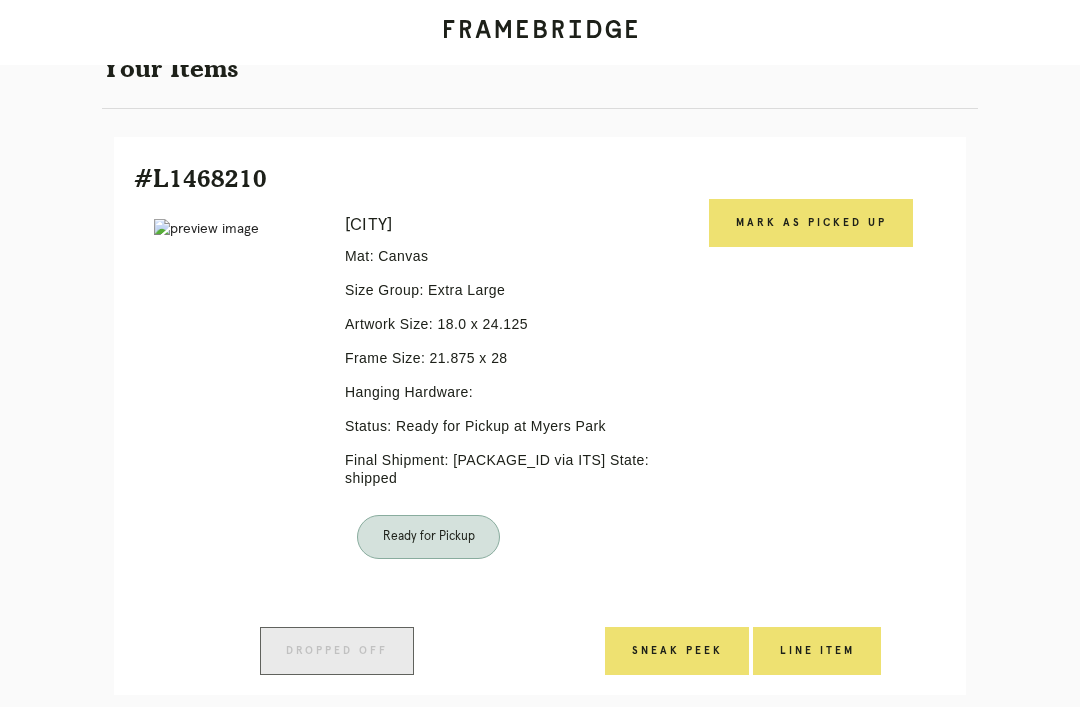 scroll, scrollTop: 446, scrollLeft: 0, axis: vertical 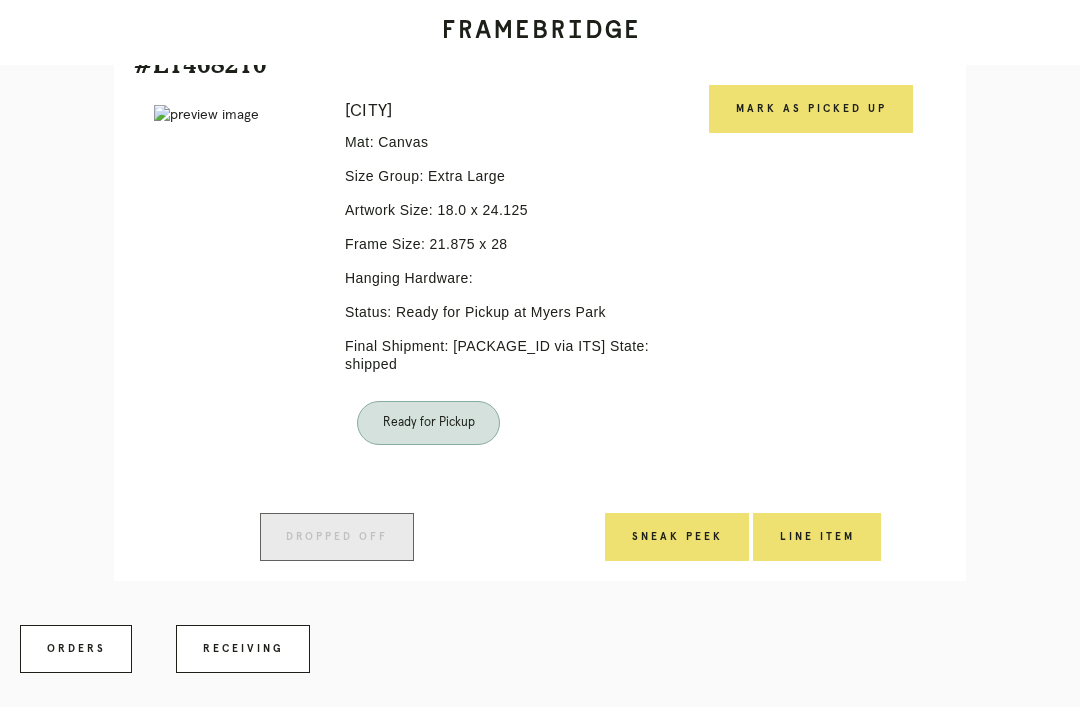 click on "Receiving" at bounding box center (243, 649) 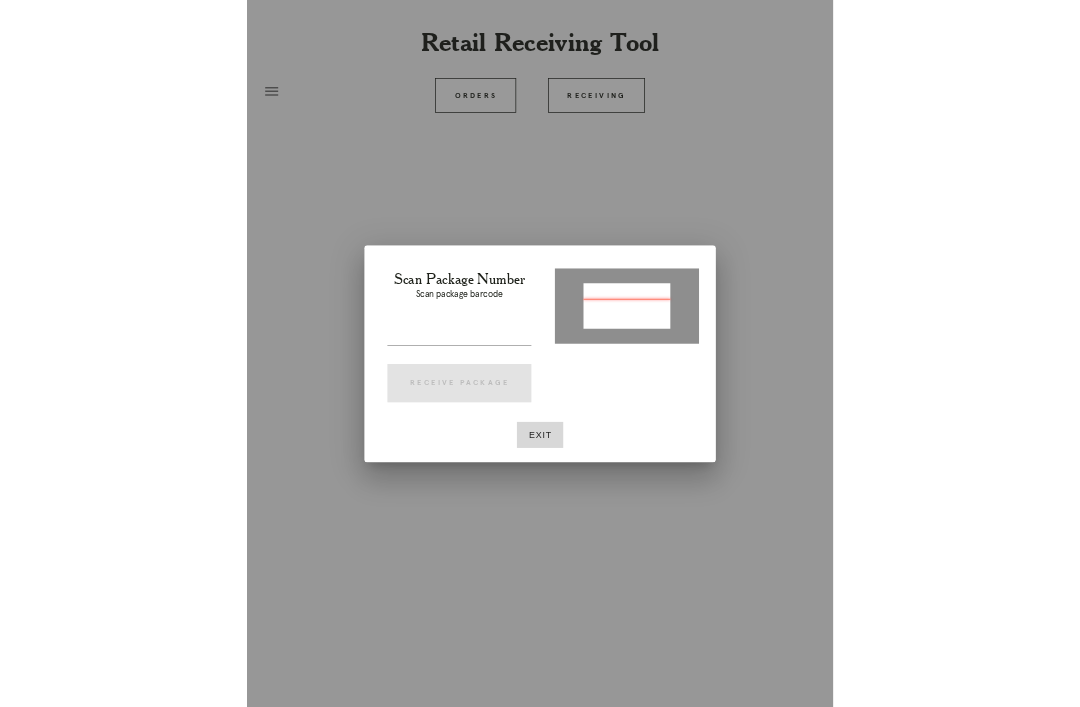 scroll, scrollTop: 64, scrollLeft: 0, axis: vertical 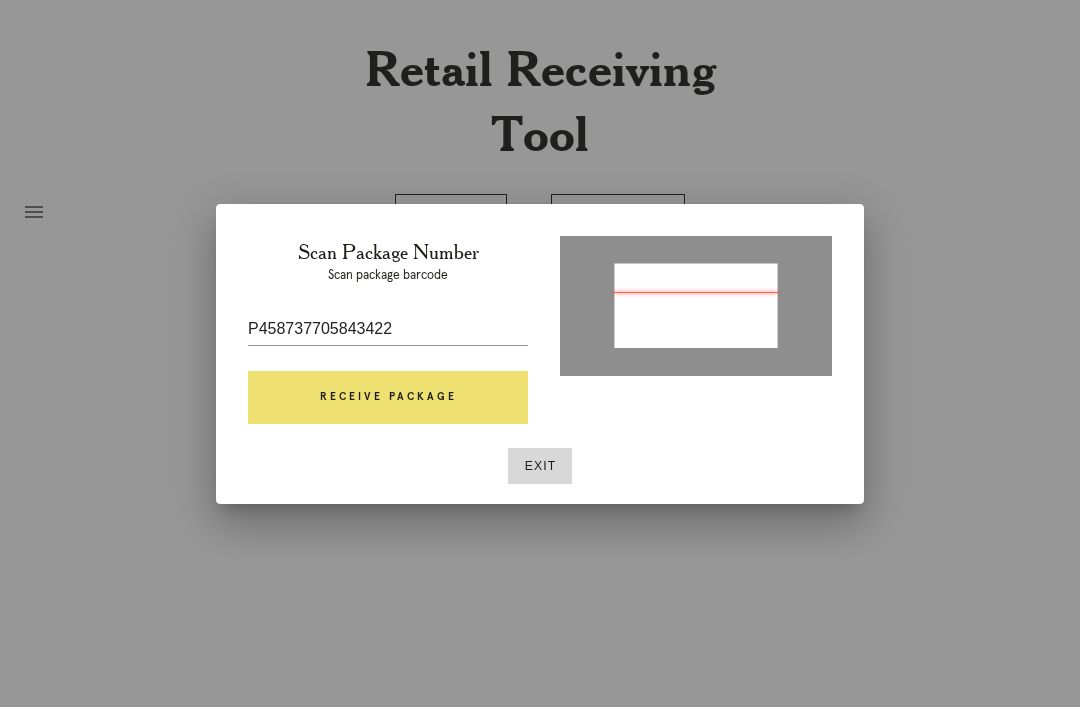 click on "Receive Package" at bounding box center [388, 398] 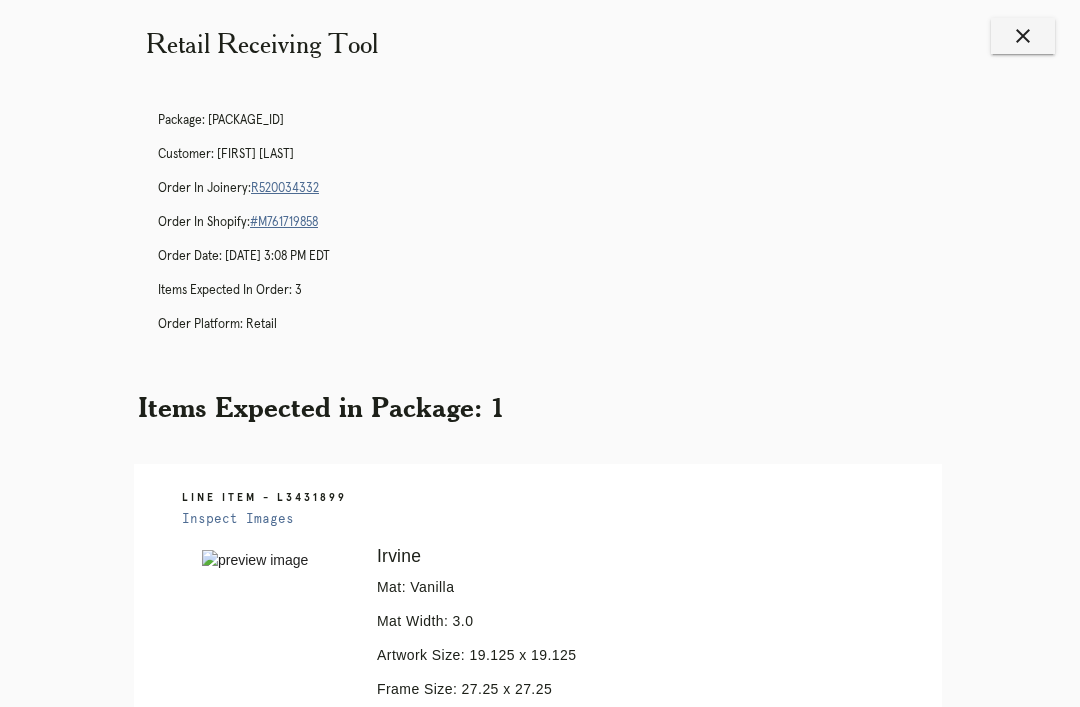 scroll, scrollTop: 0, scrollLeft: 0, axis: both 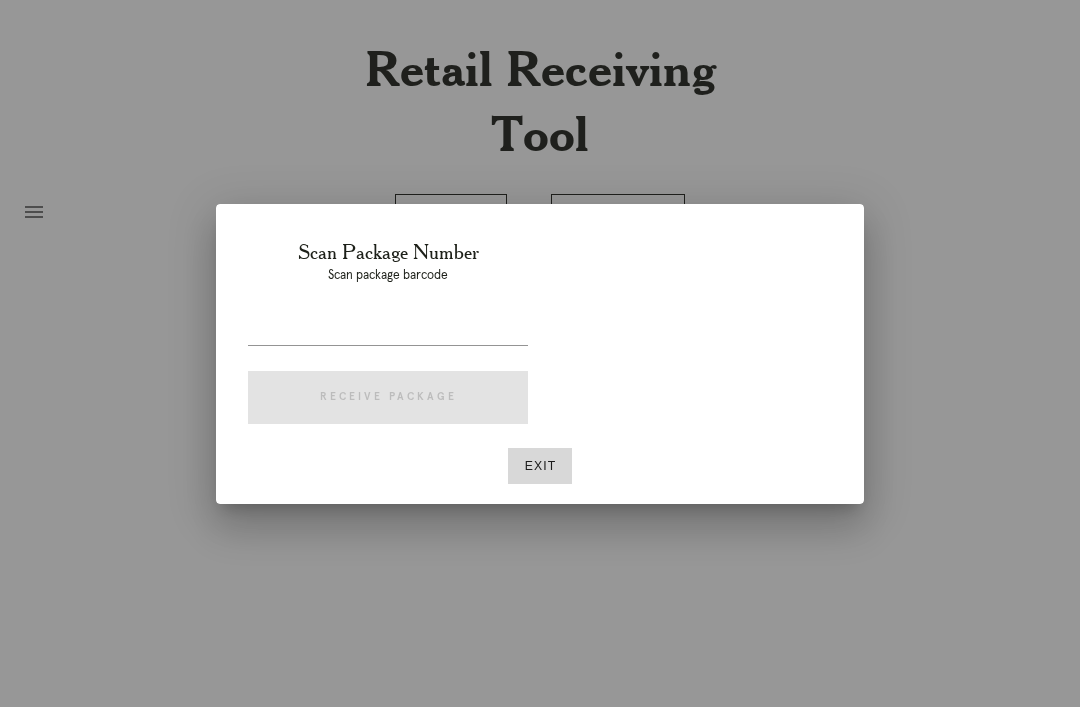 click on "Exit" at bounding box center [540, 466] 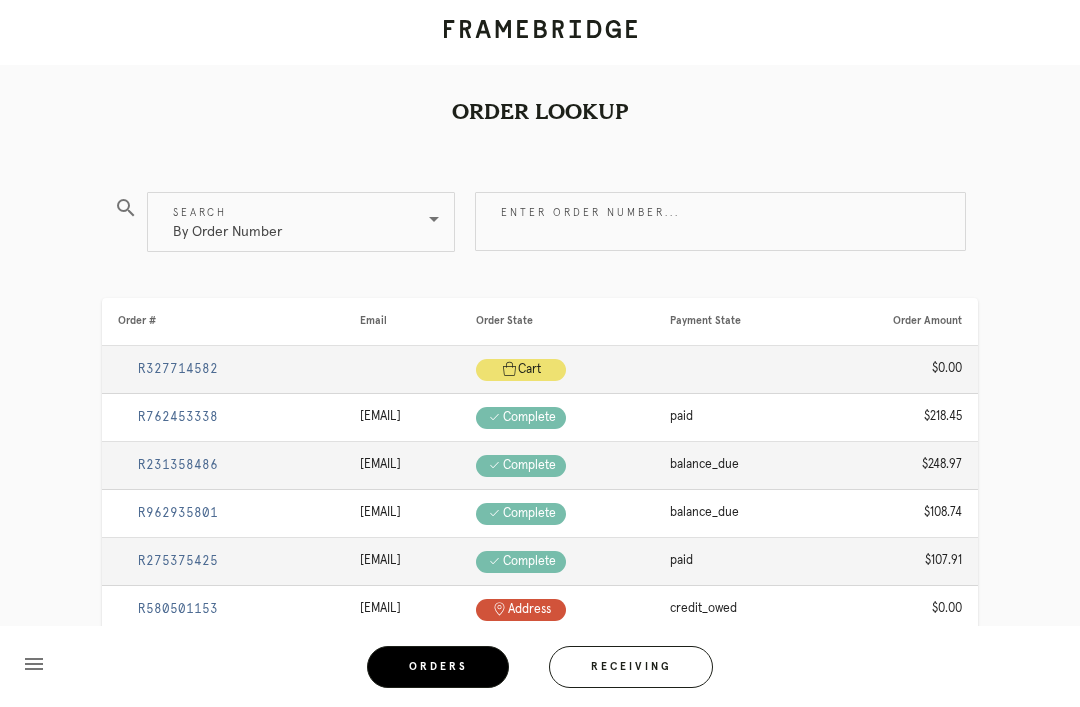 click on "Receiving" at bounding box center [631, 667] 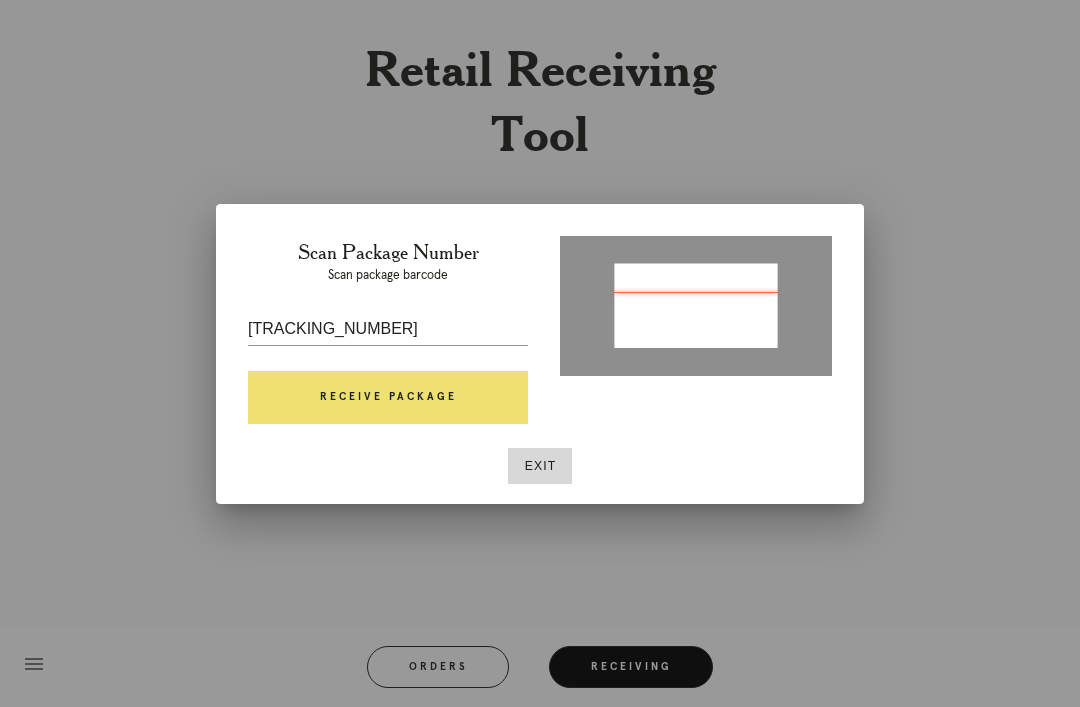 click on "Receive Package" at bounding box center (388, 398) 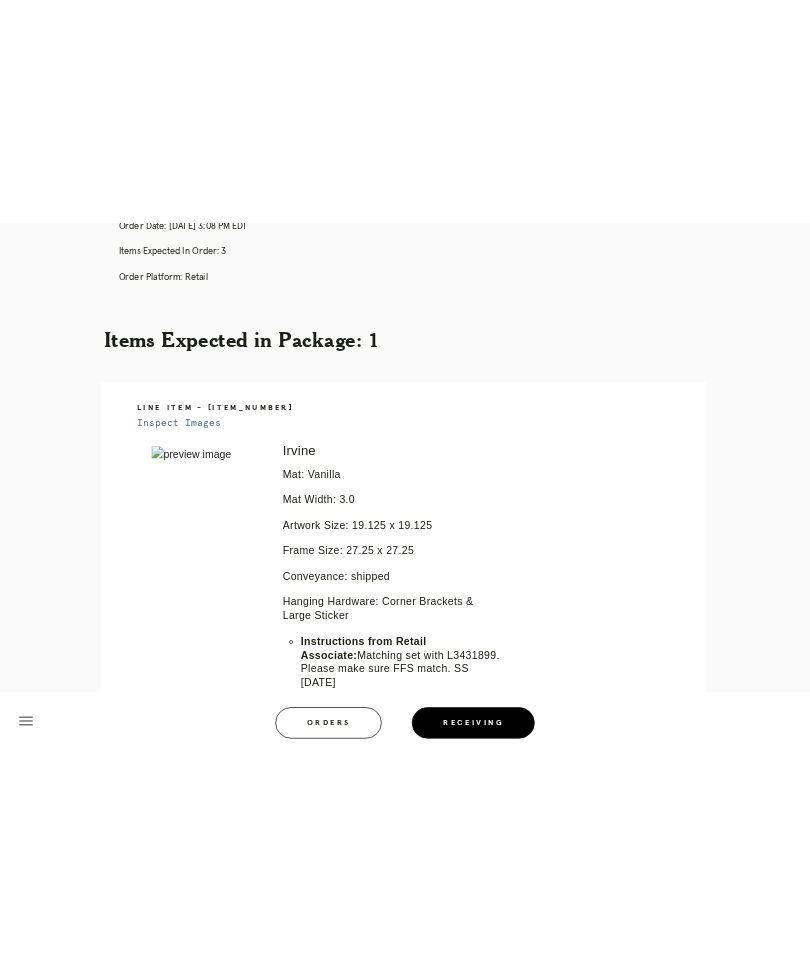 scroll, scrollTop: 0, scrollLeft: 0, axis: both 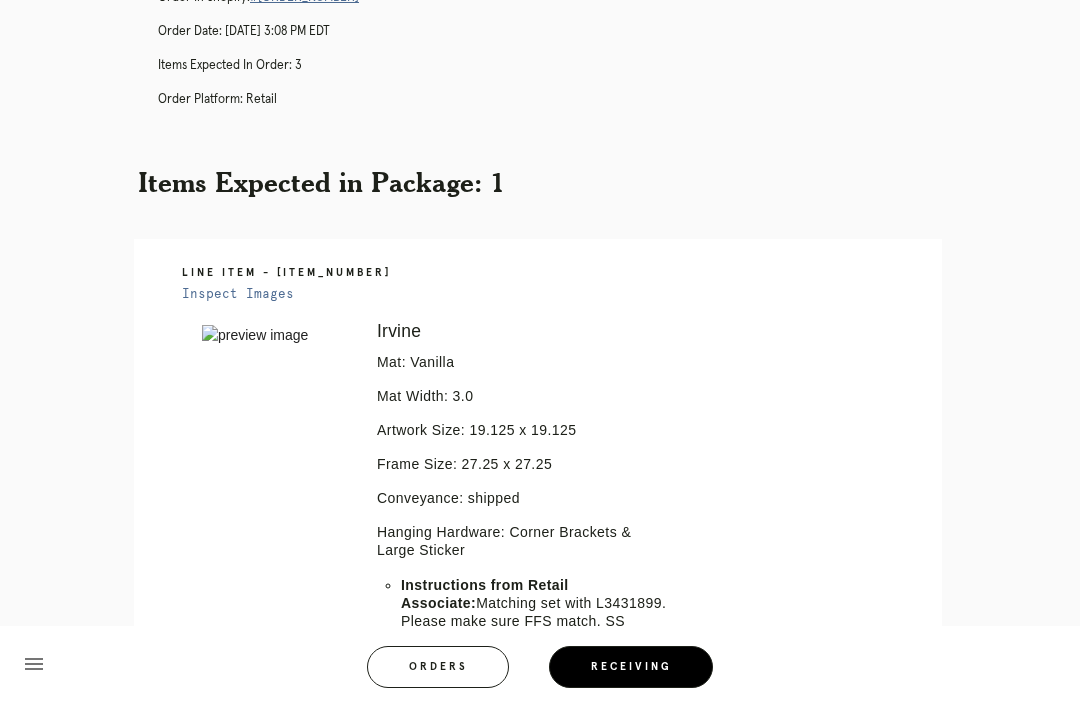 click on "Orders" at bounding box center [438, 667] 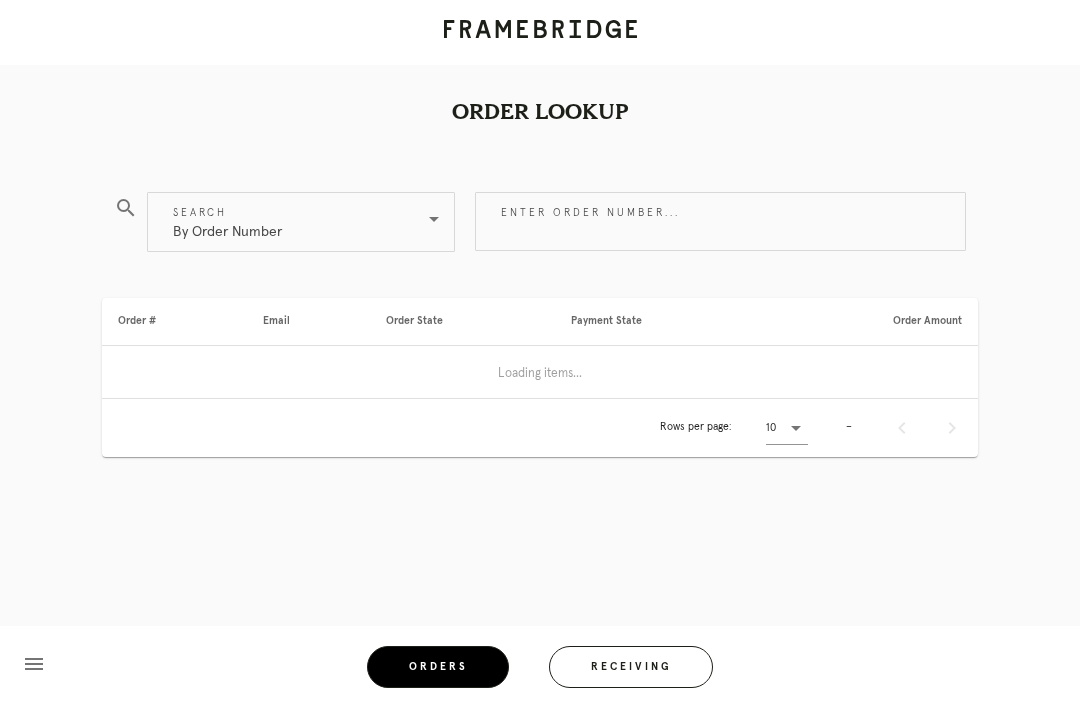 scroll, scrollTop: 64, scrollLeft: 0, axis: vertical 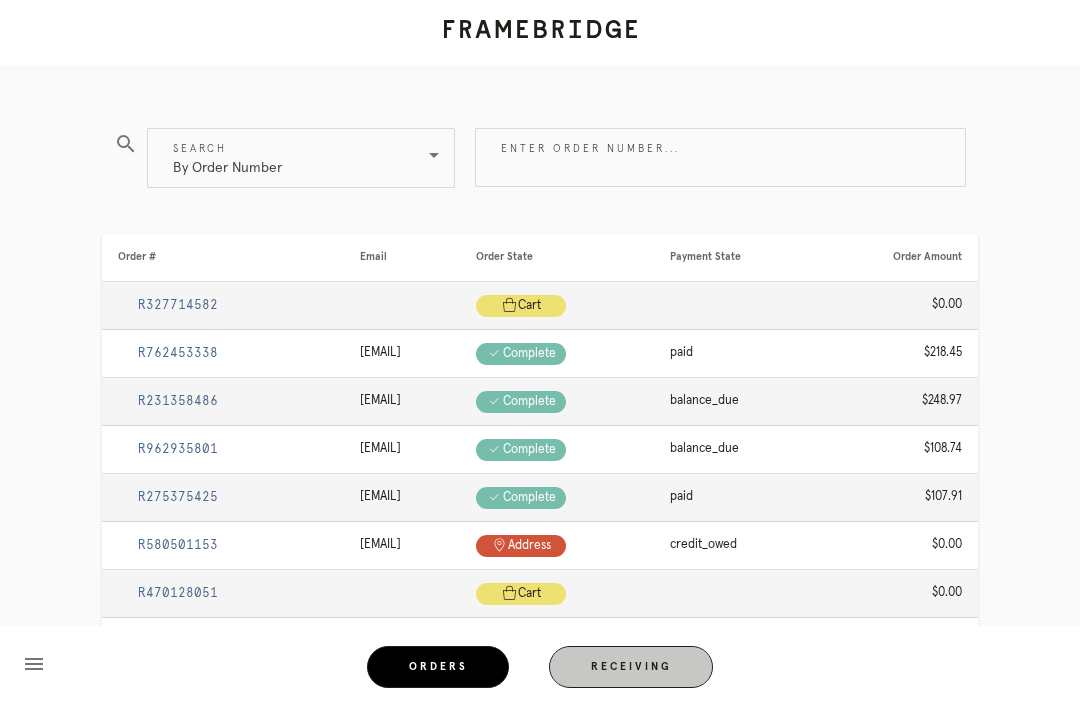click on "Receiving" at bounding box center [631, 667] 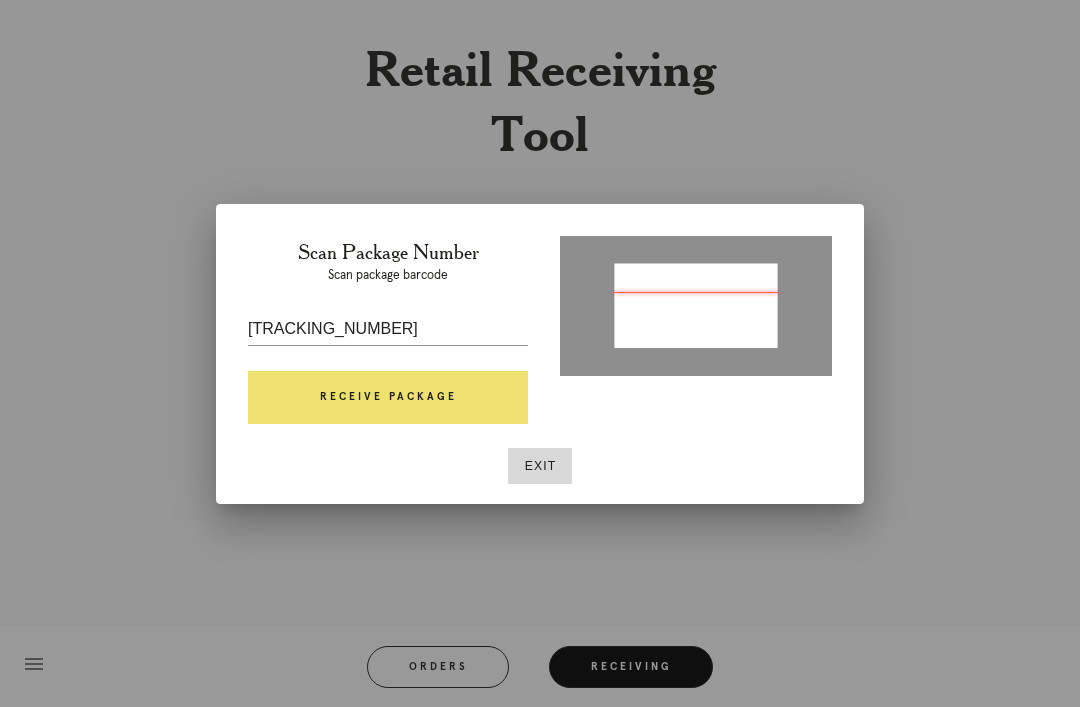 click on "Receive Package" at bounding box center [388, 398] 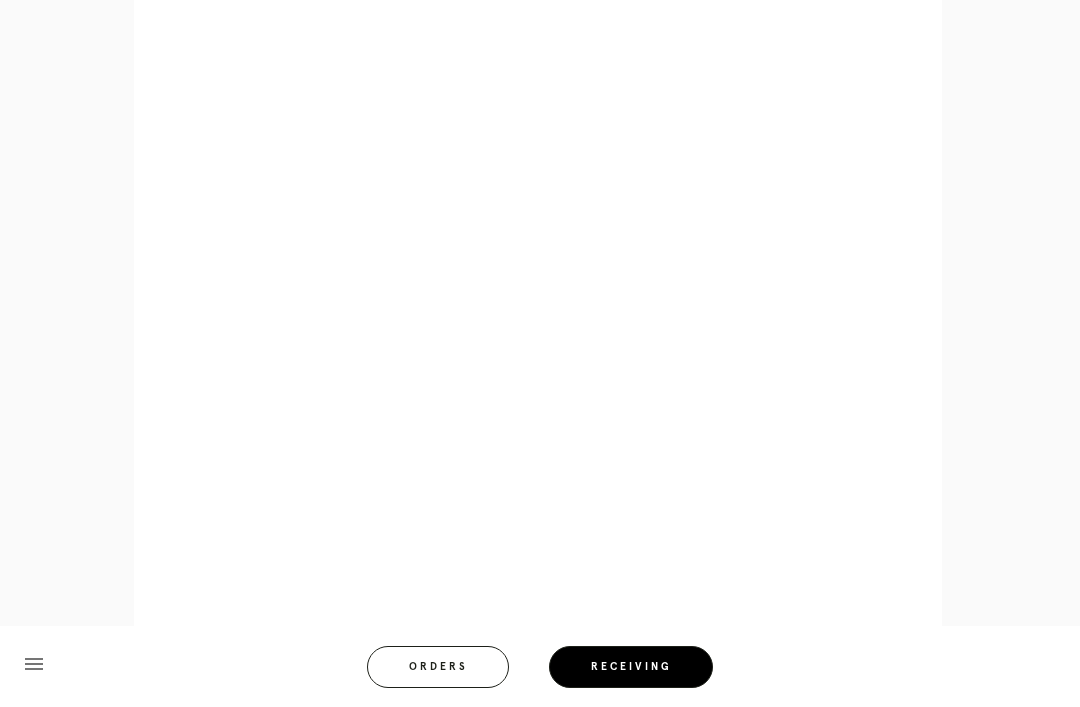 scroll, scrollTop: 928, scrollLeft: 0, axis: vertical 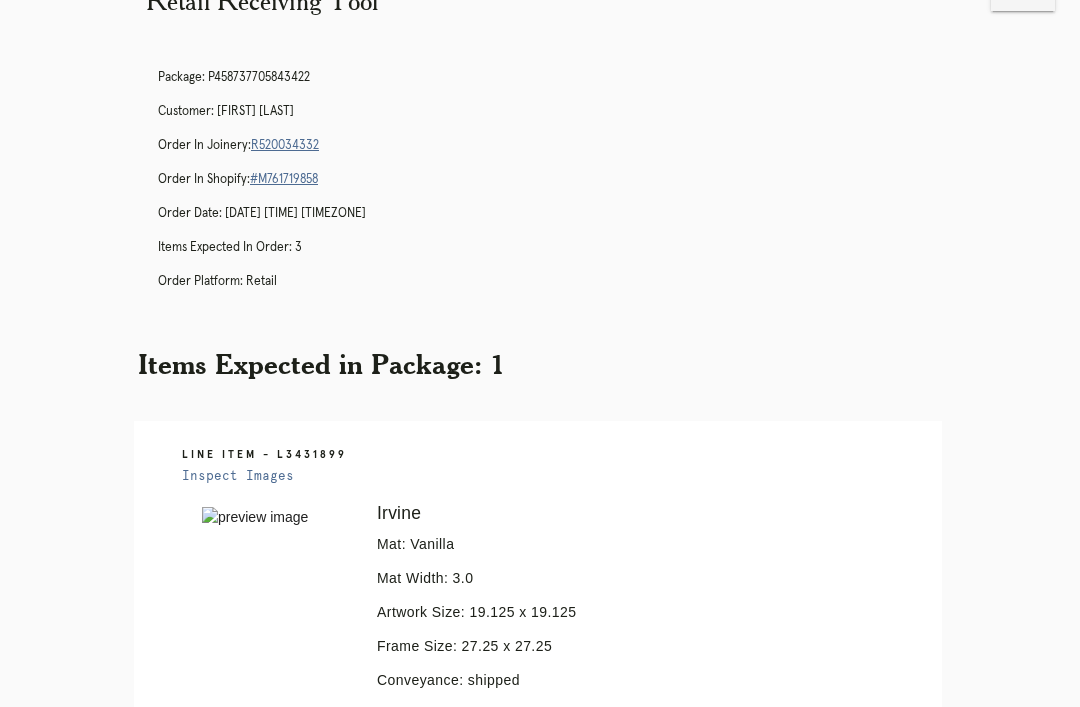 click on "R520034332" at bounding box center (285, 145) 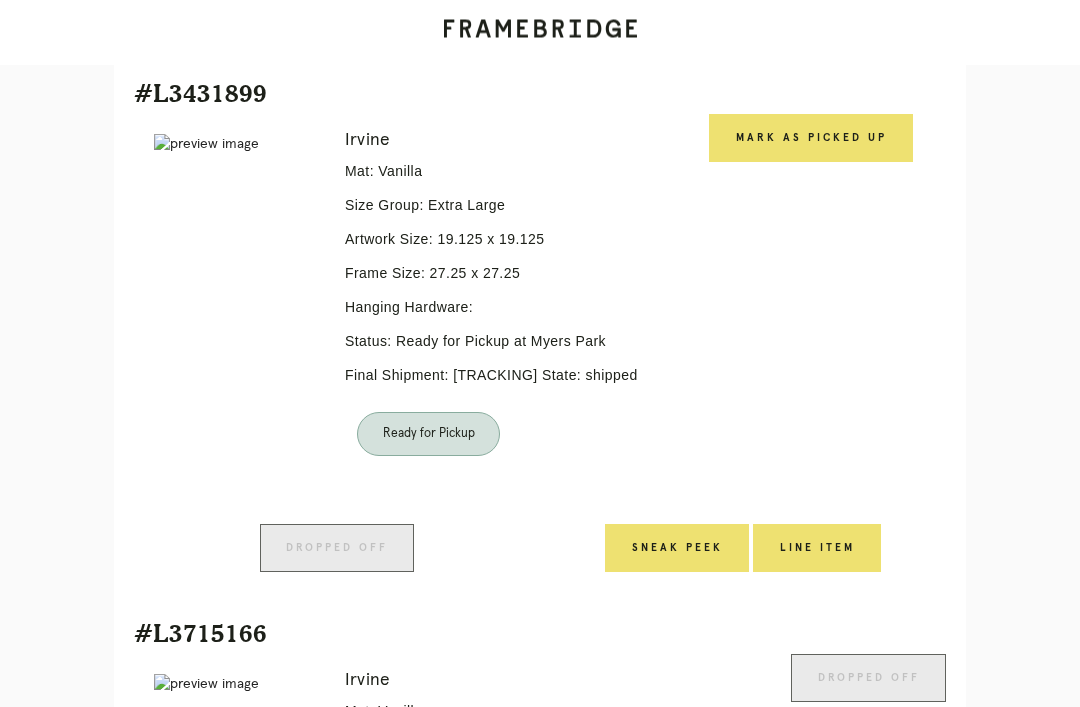 scroll, scrollTop: 954, scrollLeft: 0, axis: vertical 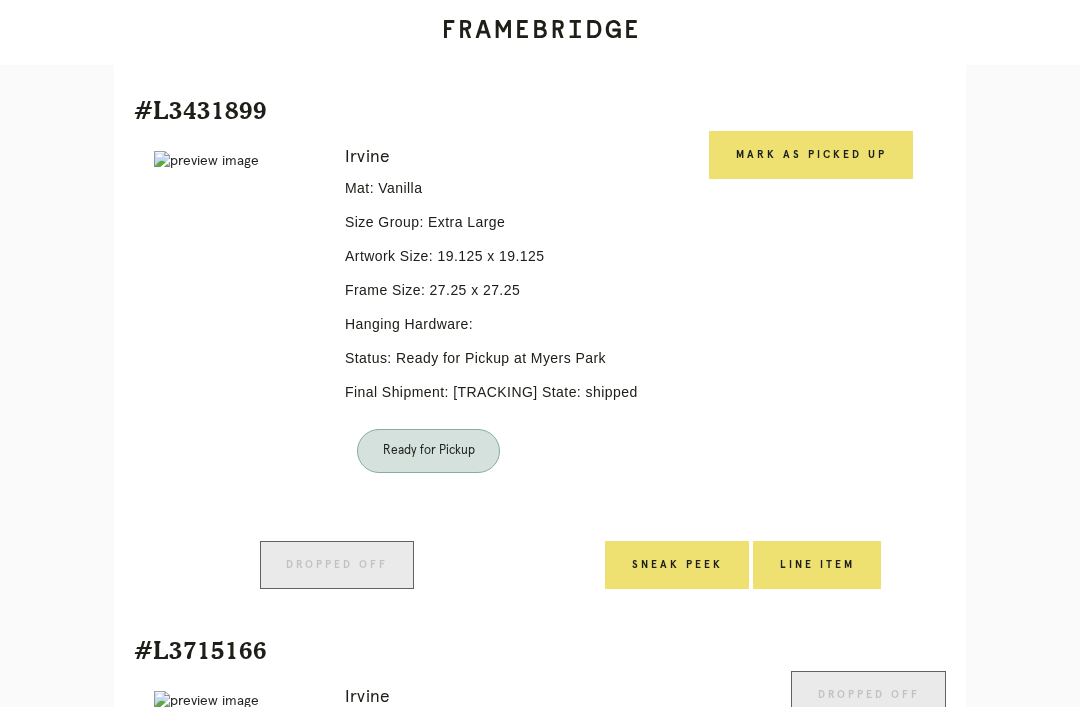 click on "Receiving" at bounding box center (243, 1149) 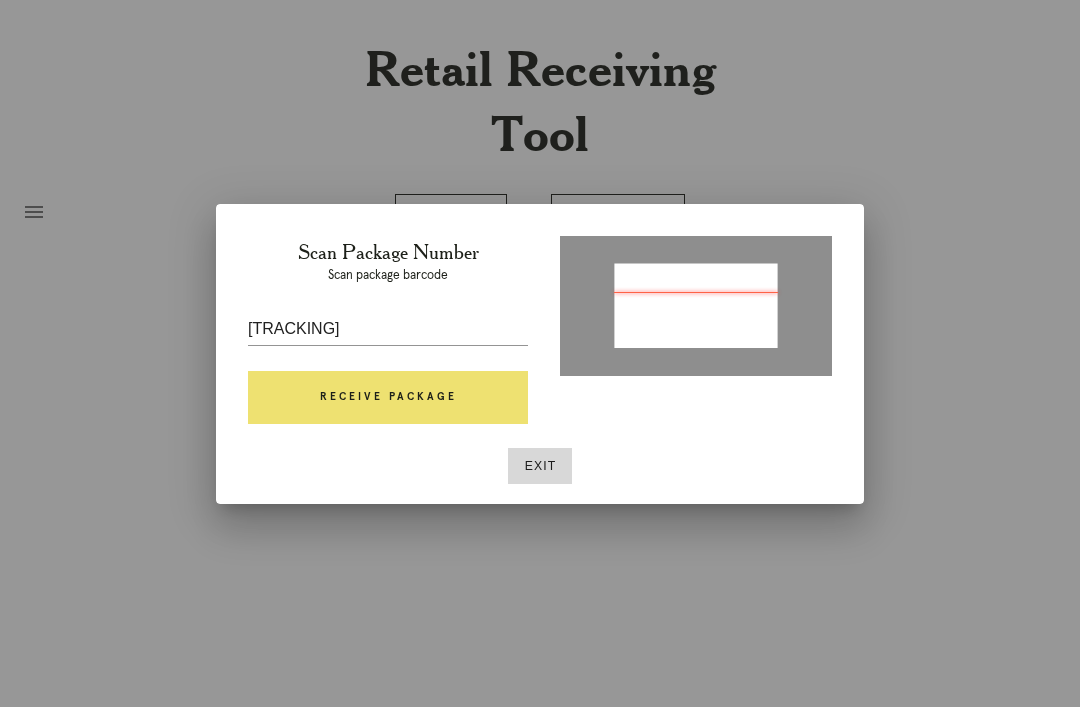 click on "Receive Package" at bounding box center (388, 398) 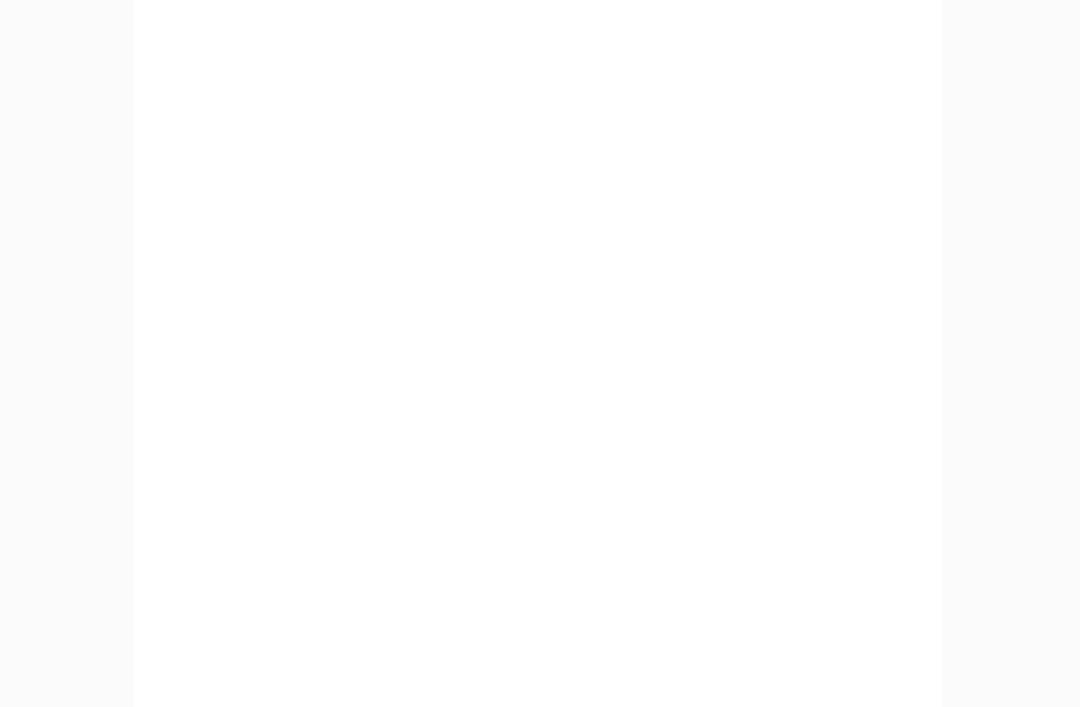 scroll, scrollTop: 928, scrollLeft: 0, axis: vertical 